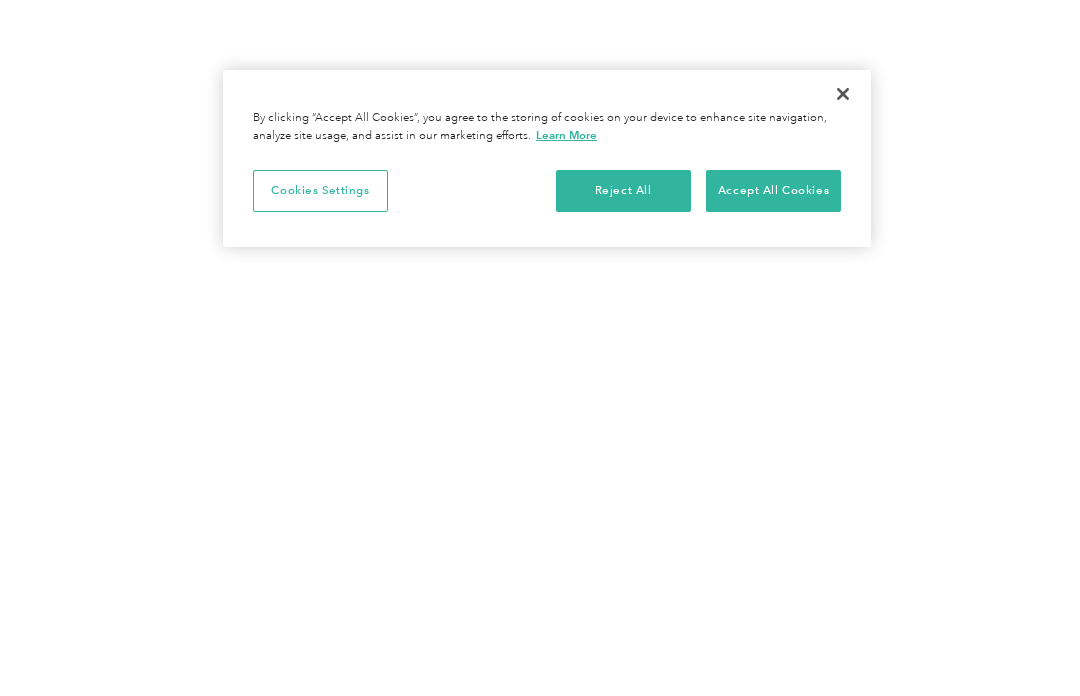 scroll, scrollTop: 0, scrollLeft: 0, axis: both 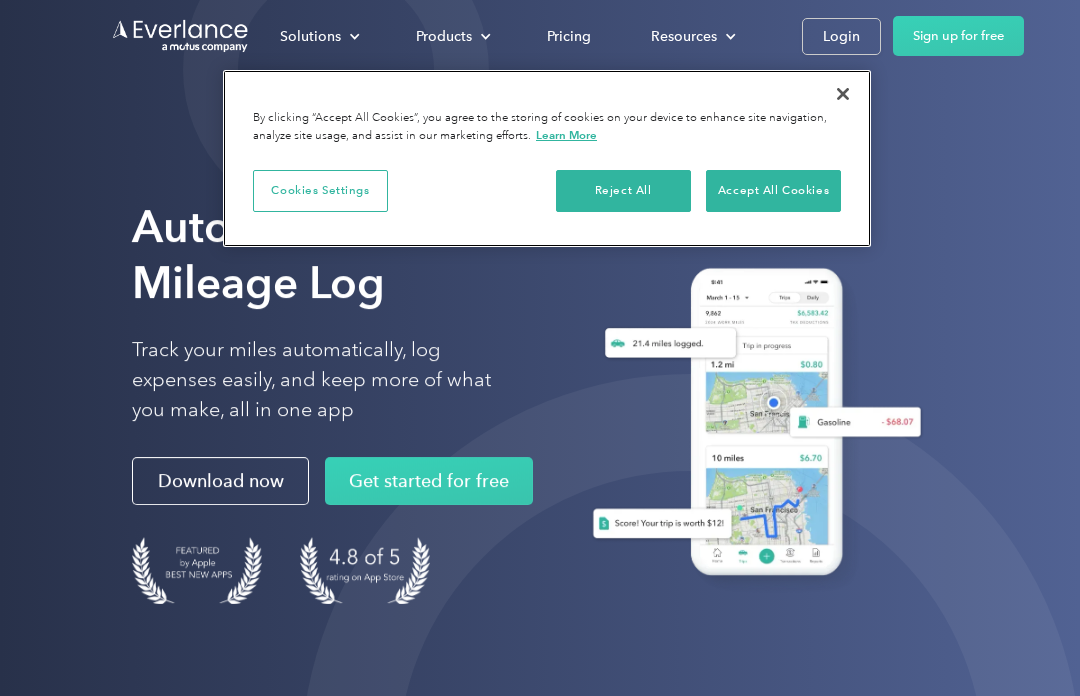 click on "Accept All Cookies" at bounding box center (773, 191) 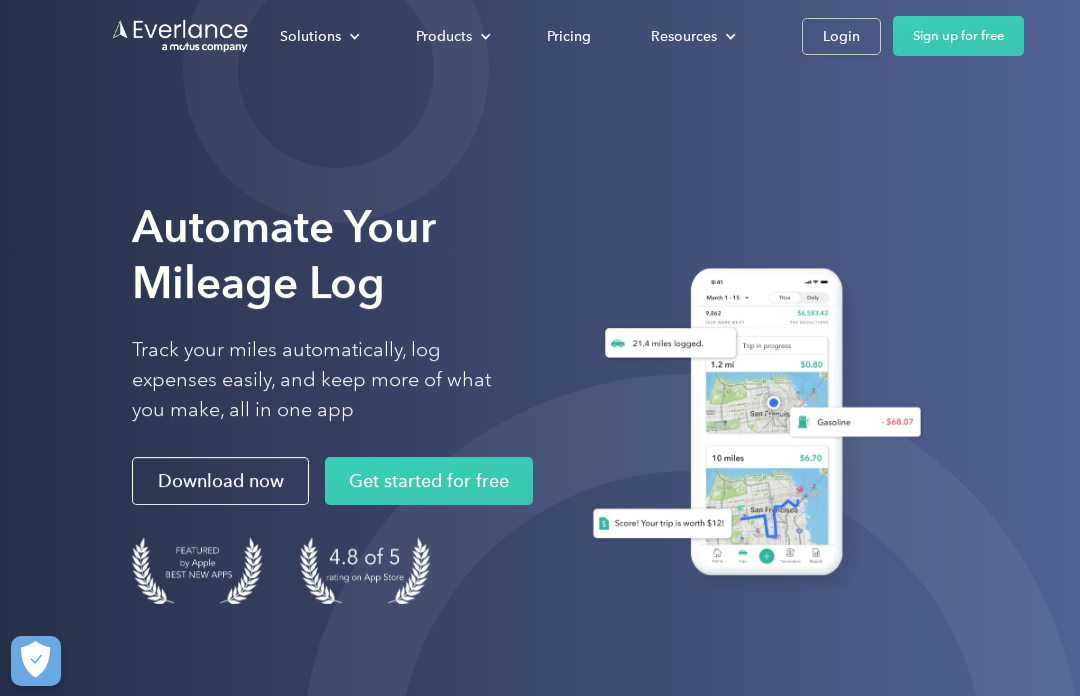 scroll, scrollTop: 0, scrollLeft: 0, axis: both 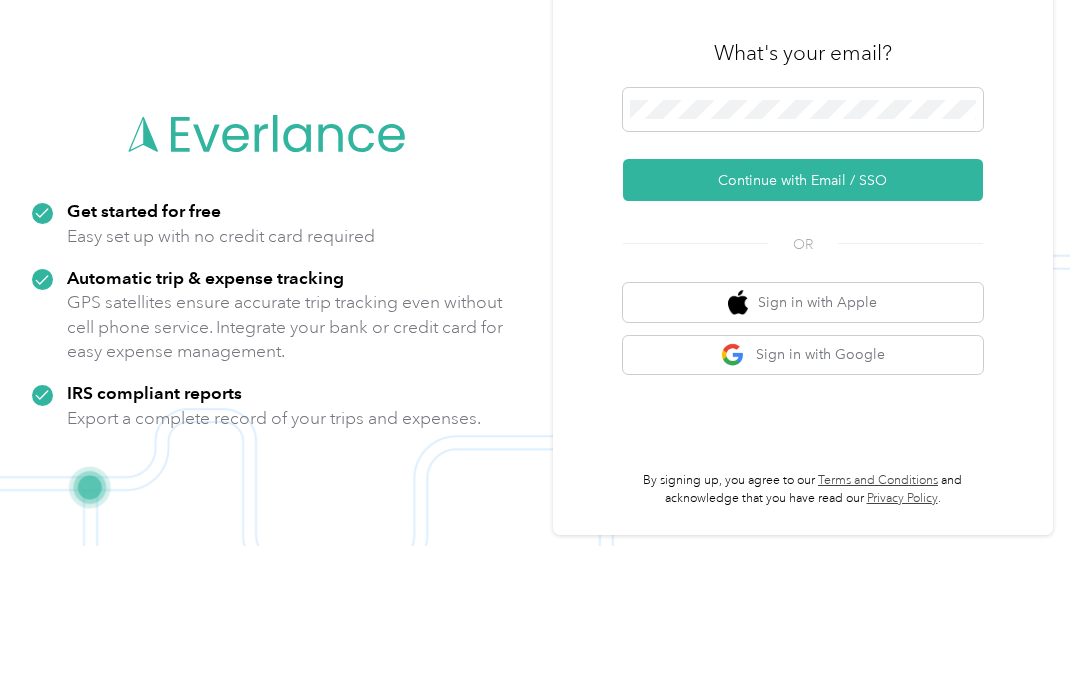 click on "Continue with Email / SSO" at bounding box center (803, 330) 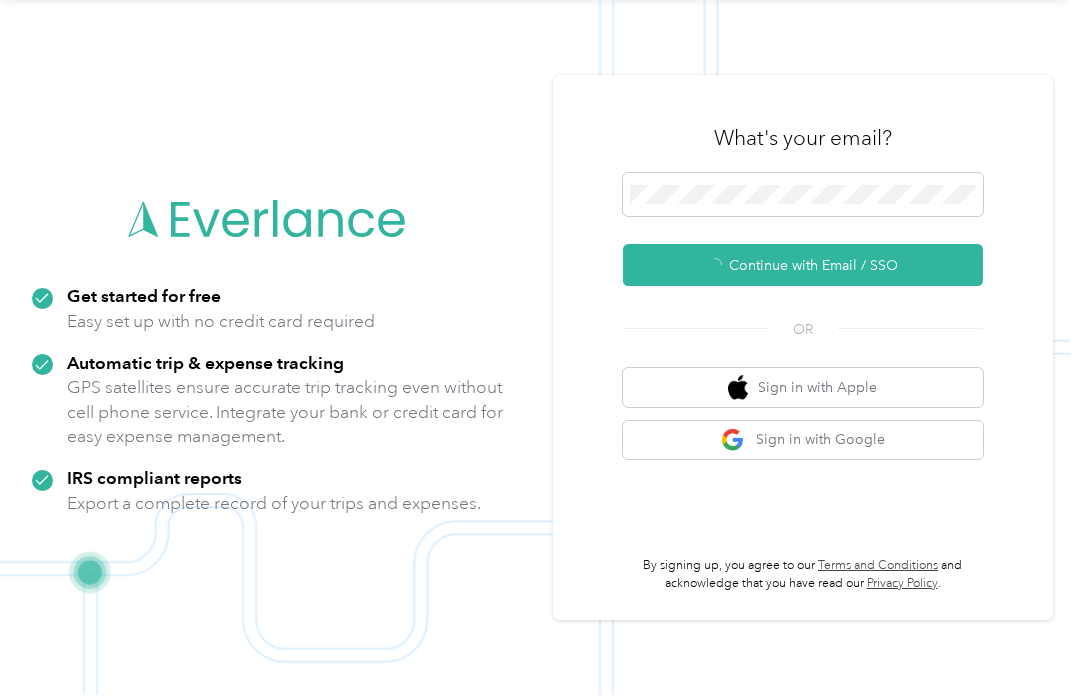 scroll, scrollTop: 42, scrollLeft: 0, axis: vertical 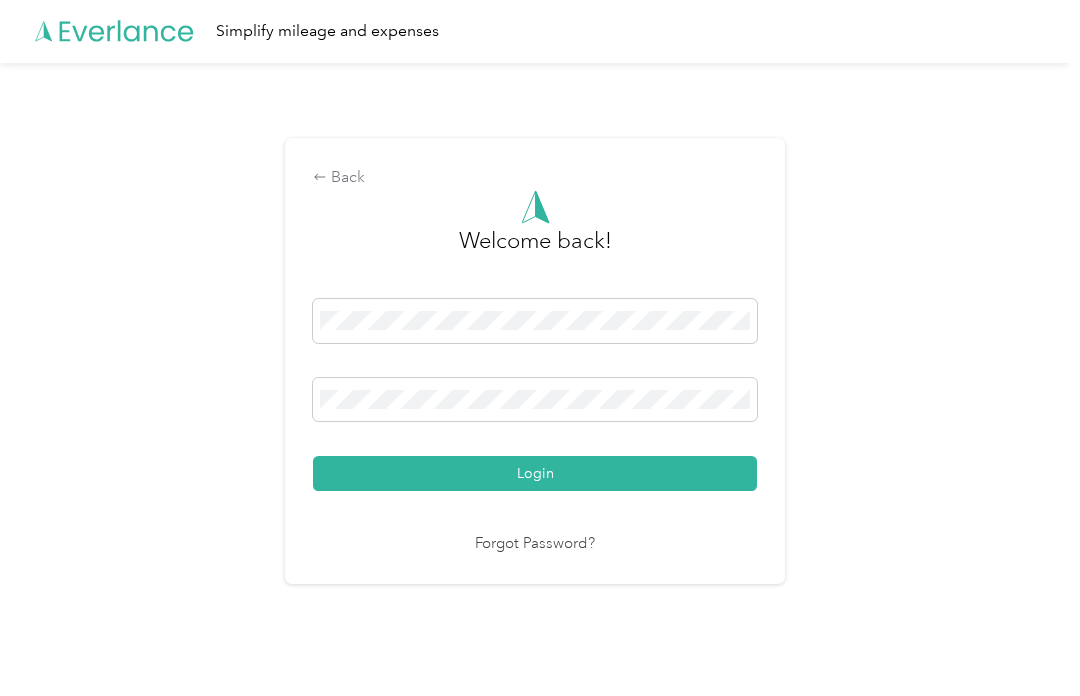 click on "Login" at bounding box center [535, 474] 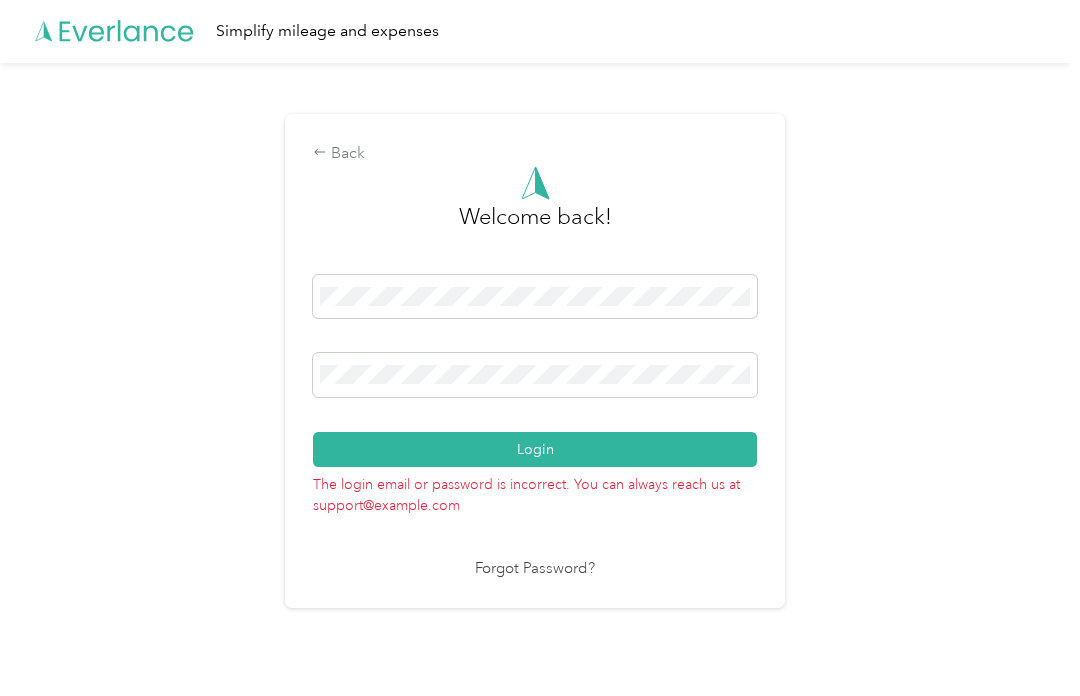 click on "Forgot Password?" at bounding box center (535, 570) 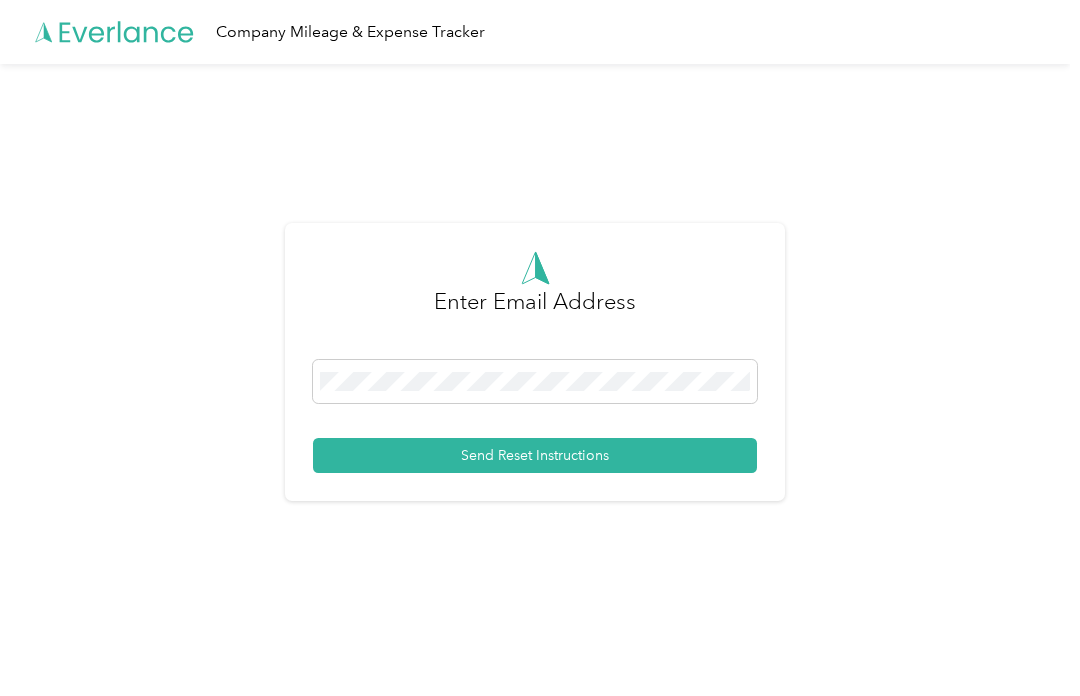 scroll, scrollTop: 42, scrollLeft: 0, axis: vertical 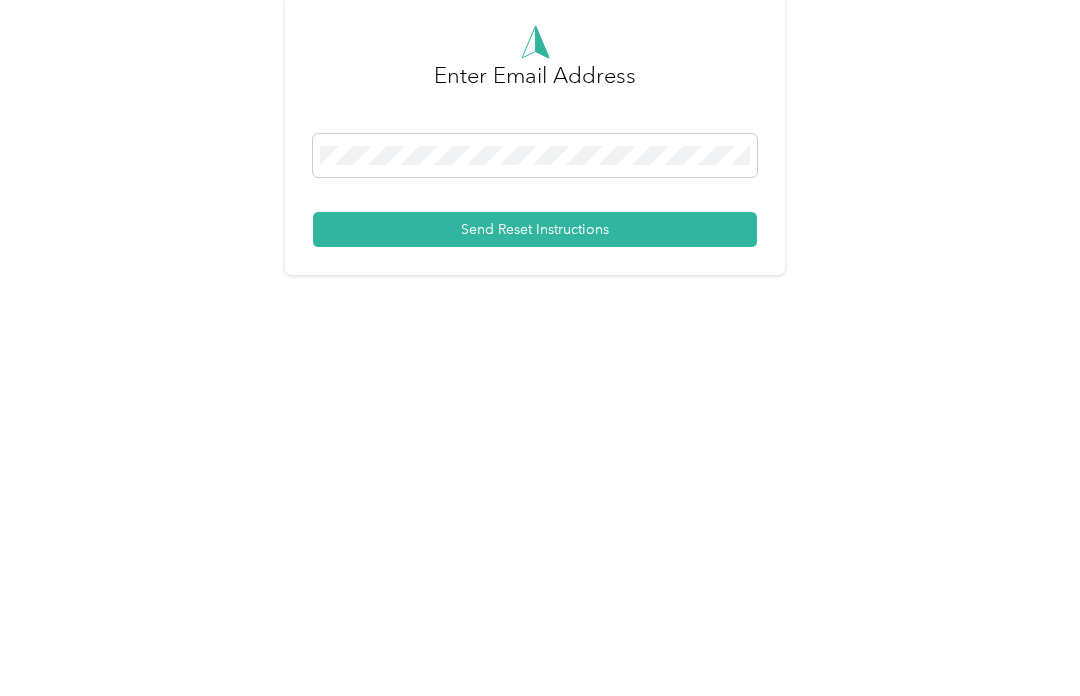 click on "Send Reset Instructions" at bounding box center [535, 455] 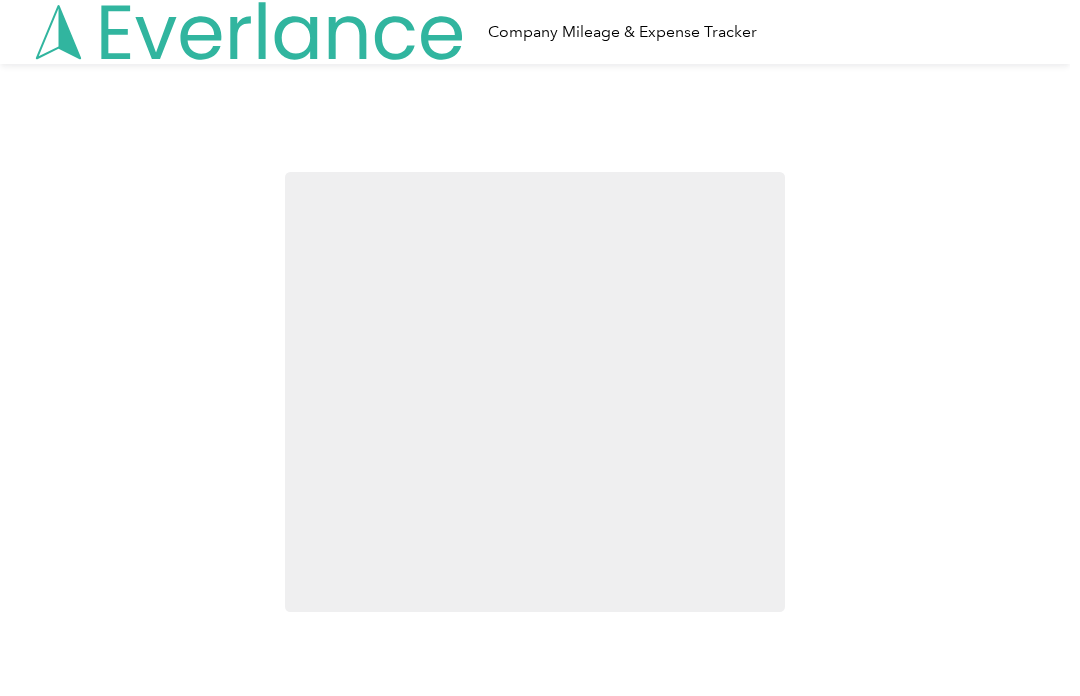 scroll, scrollTop: 0, scrollLeft: 0, axis: both 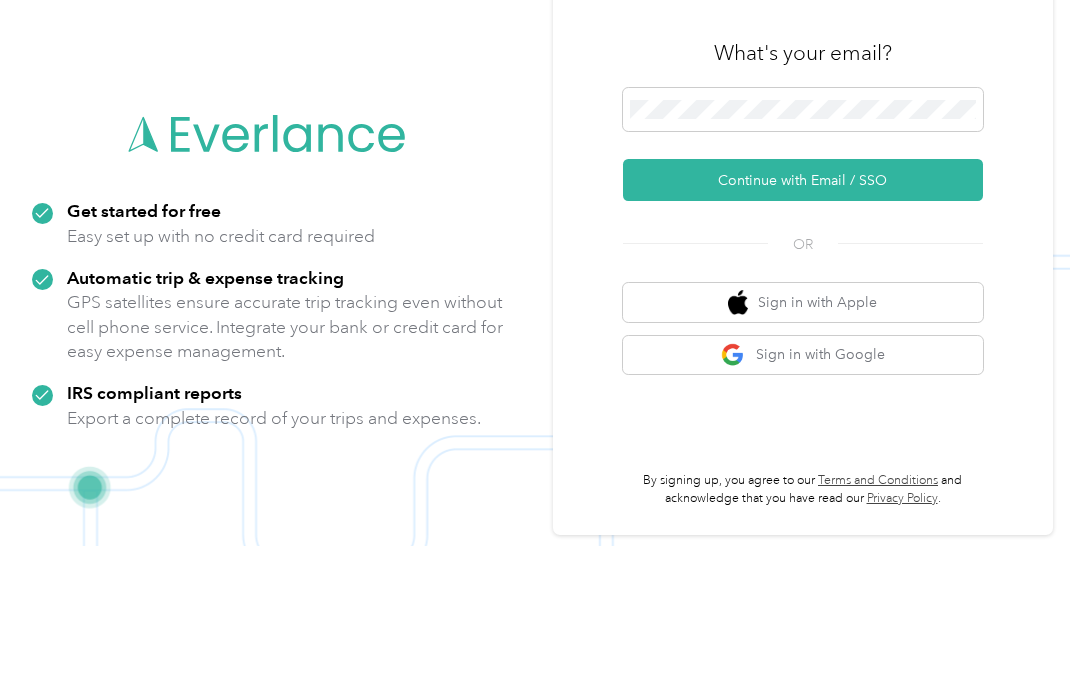 click on "Continue with Email / SSO" at bounding box center [803, 330] 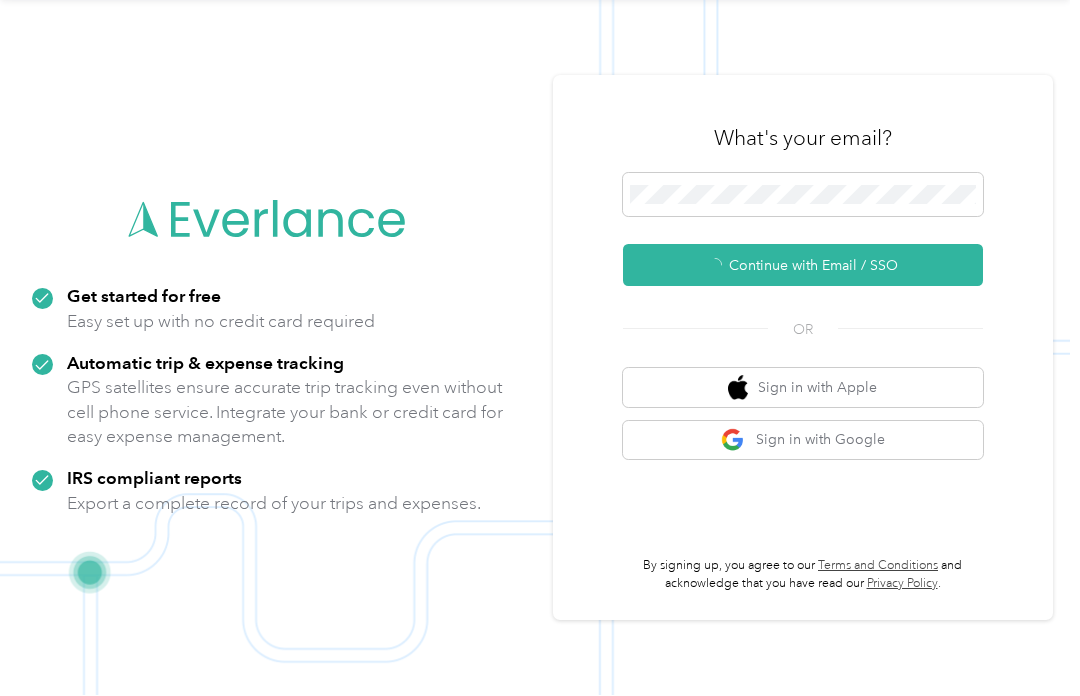 scroll, scrollTop: 42, scrollLeft: 0, axis: vertical 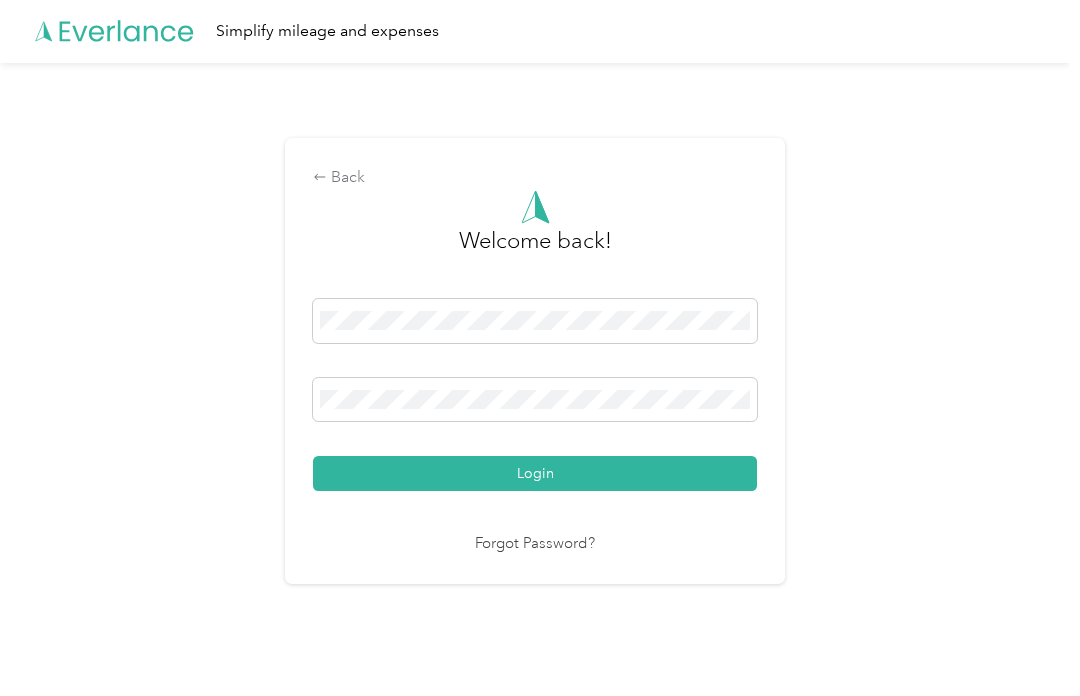 click on "Login" at bounding box center (535, 474) 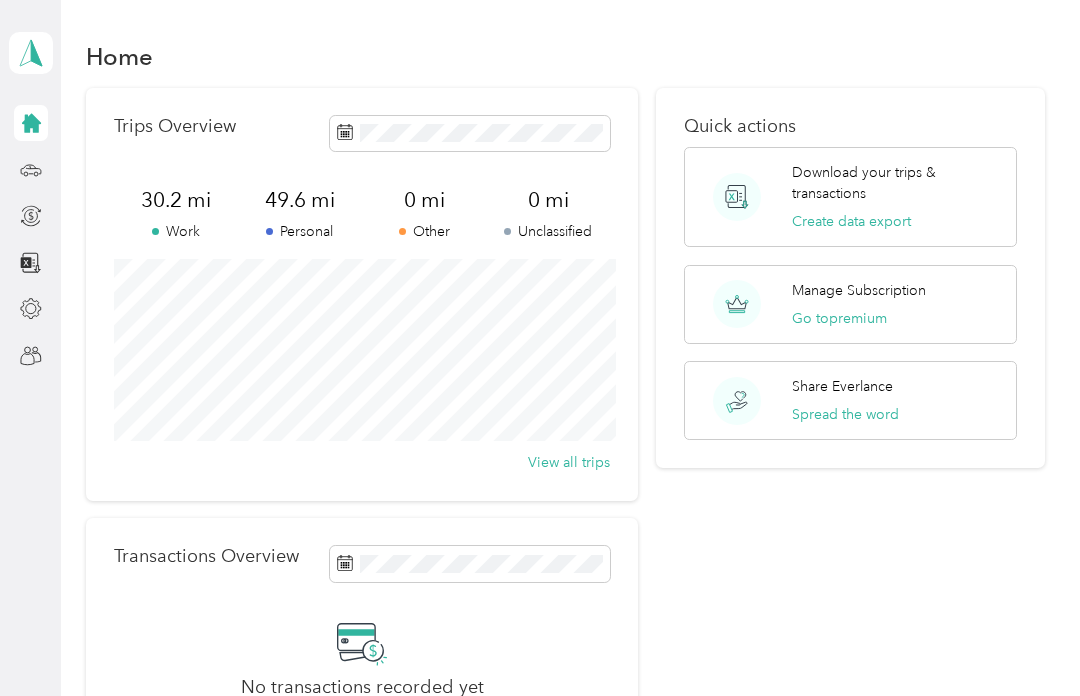 scroll, scrollTop: 0, scrollLeft: 0, axis: both 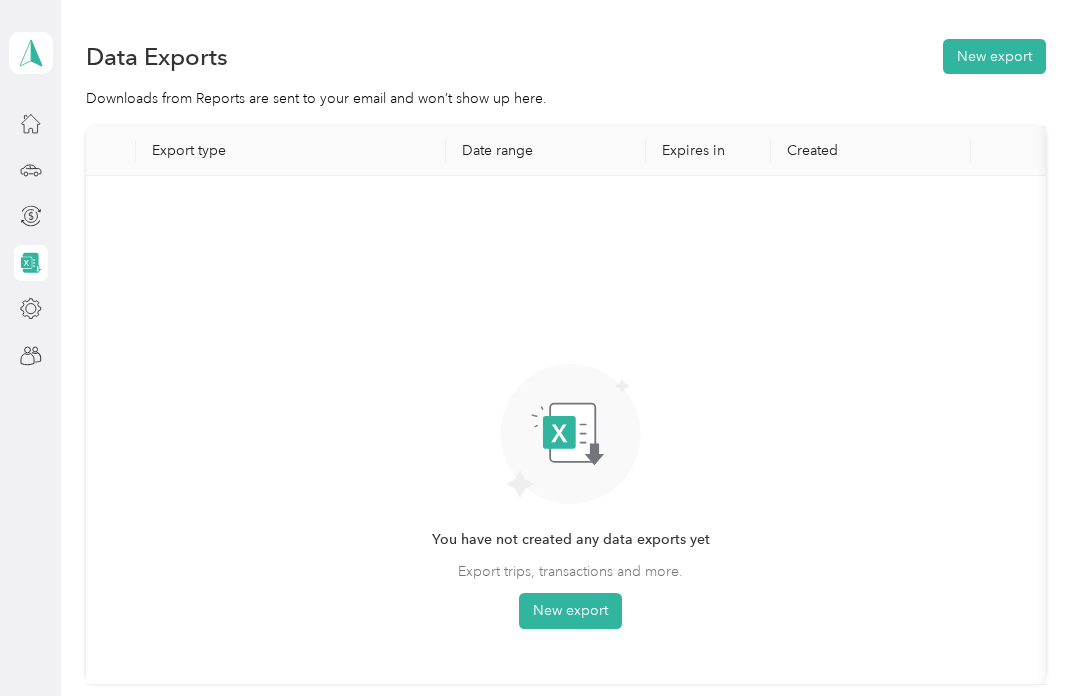 click on "[EMAIL] Personal dashboard" at bounding box center (30, 348) 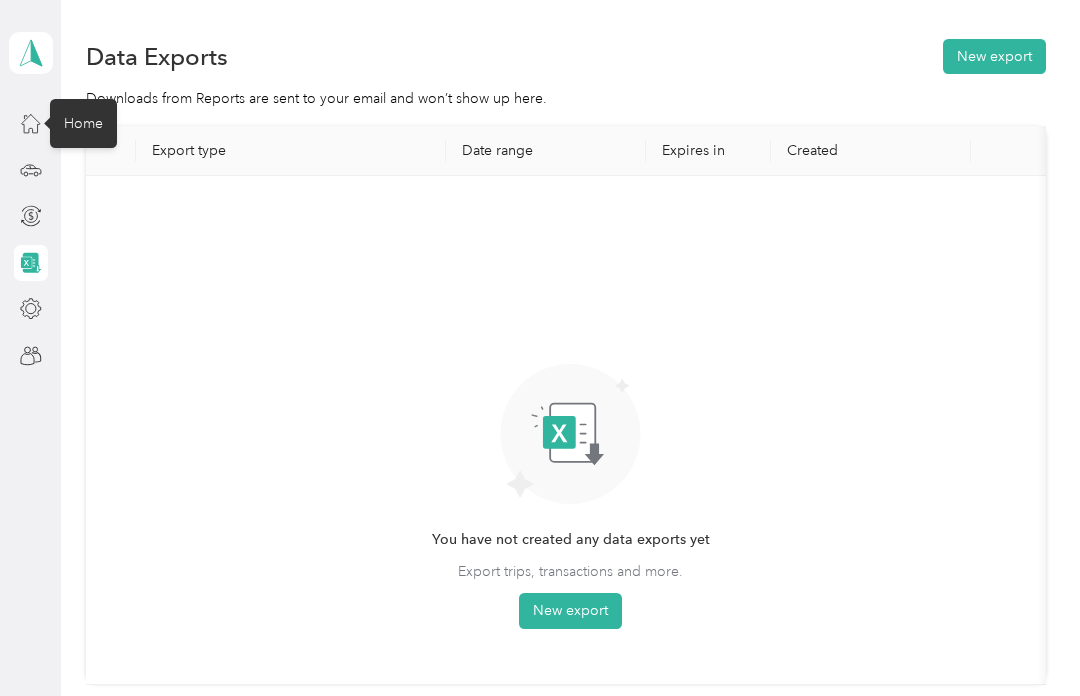 click 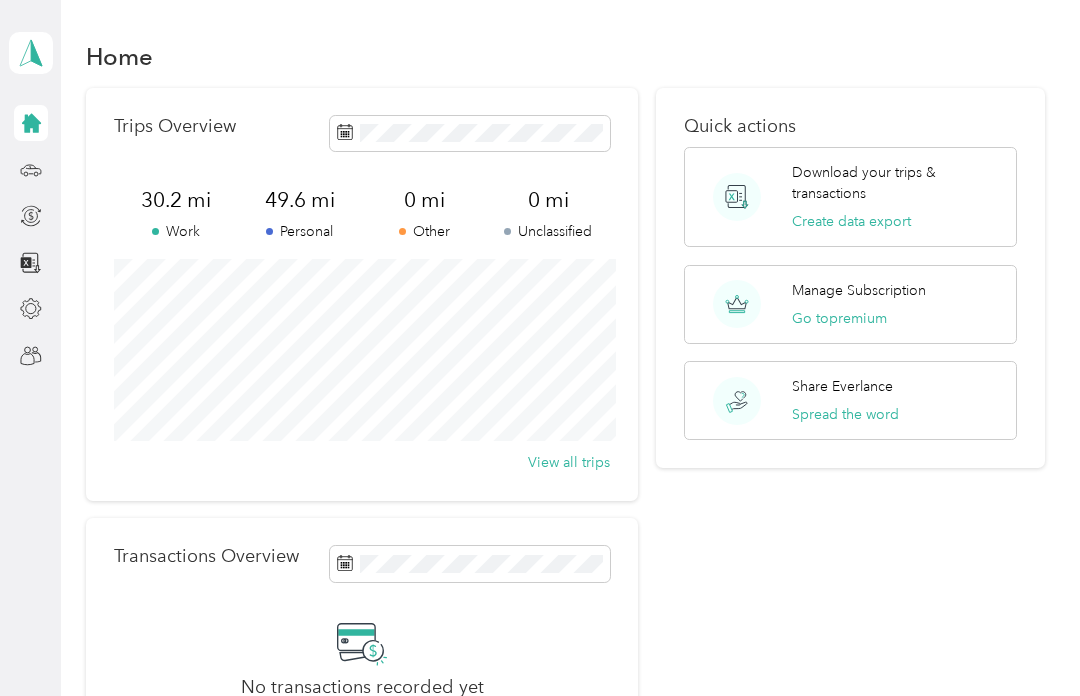 scroll, scrollTop: 0, scrollLeft: 0, axis: both 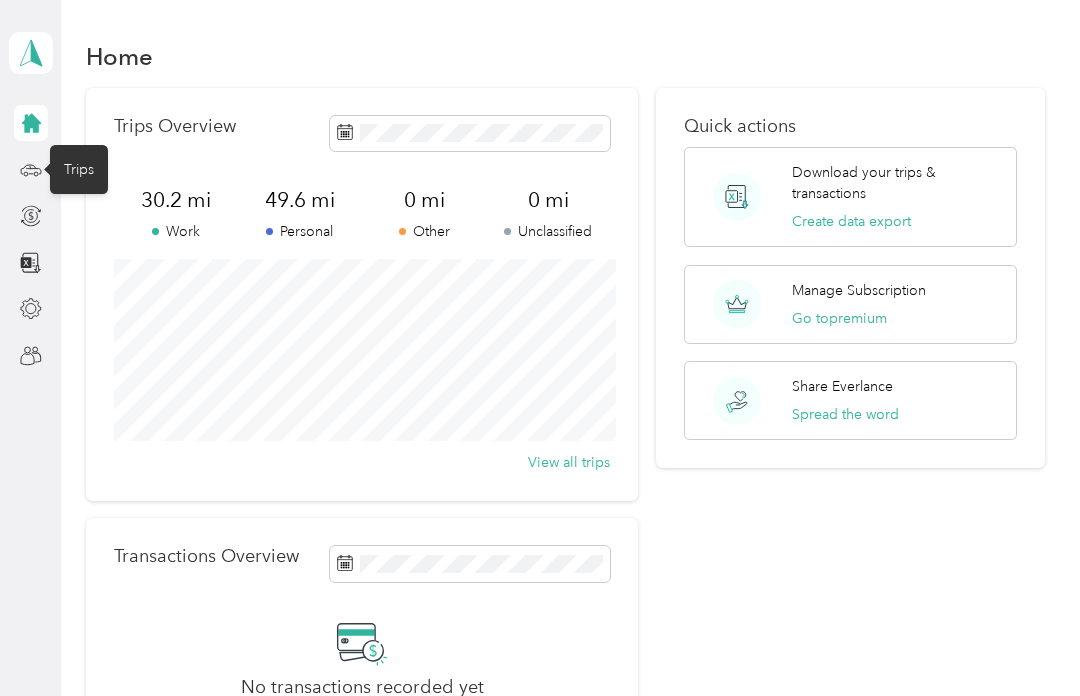 click 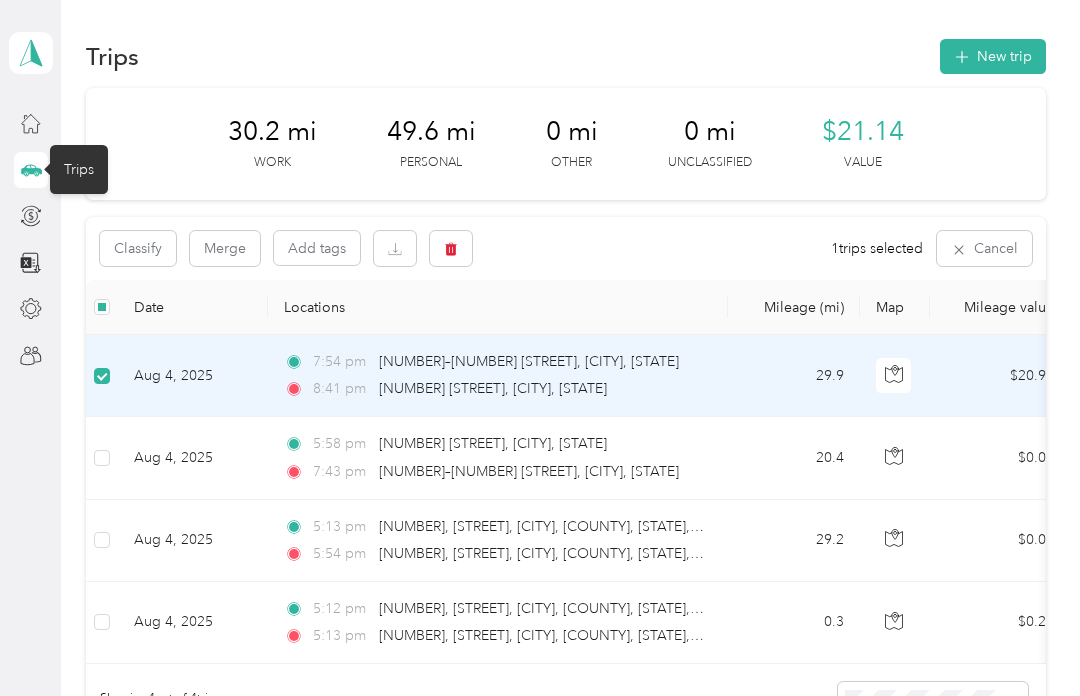 scroll, scrollTop: 0, scrollLeft: 0, axis: both 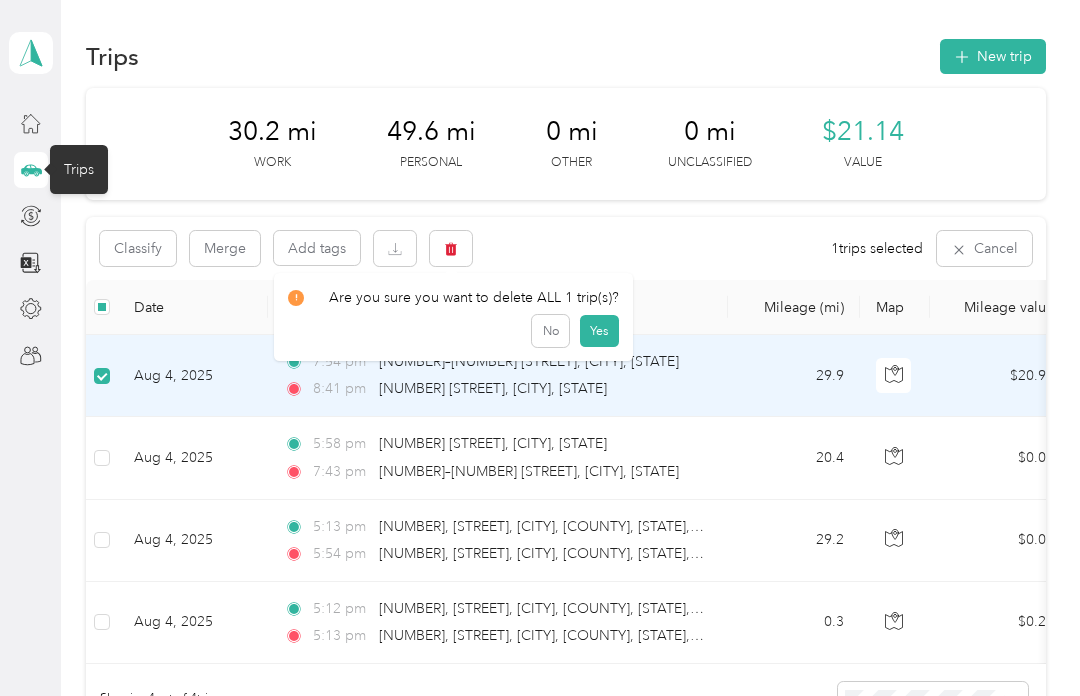 click on "Yes" at bounding box center [599, 331] 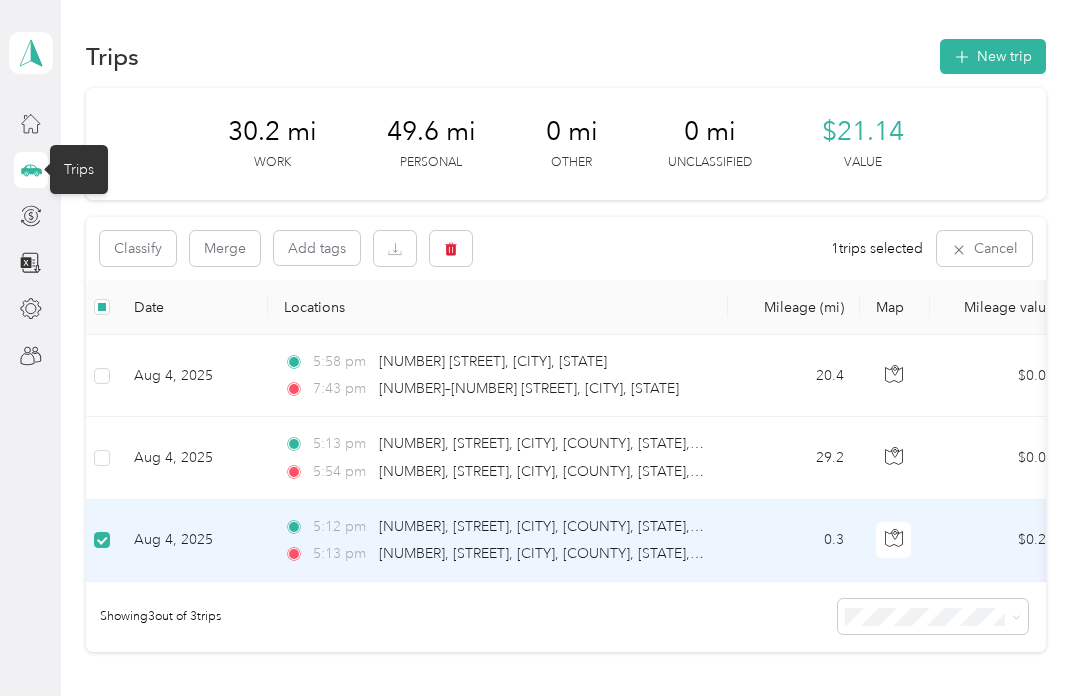click 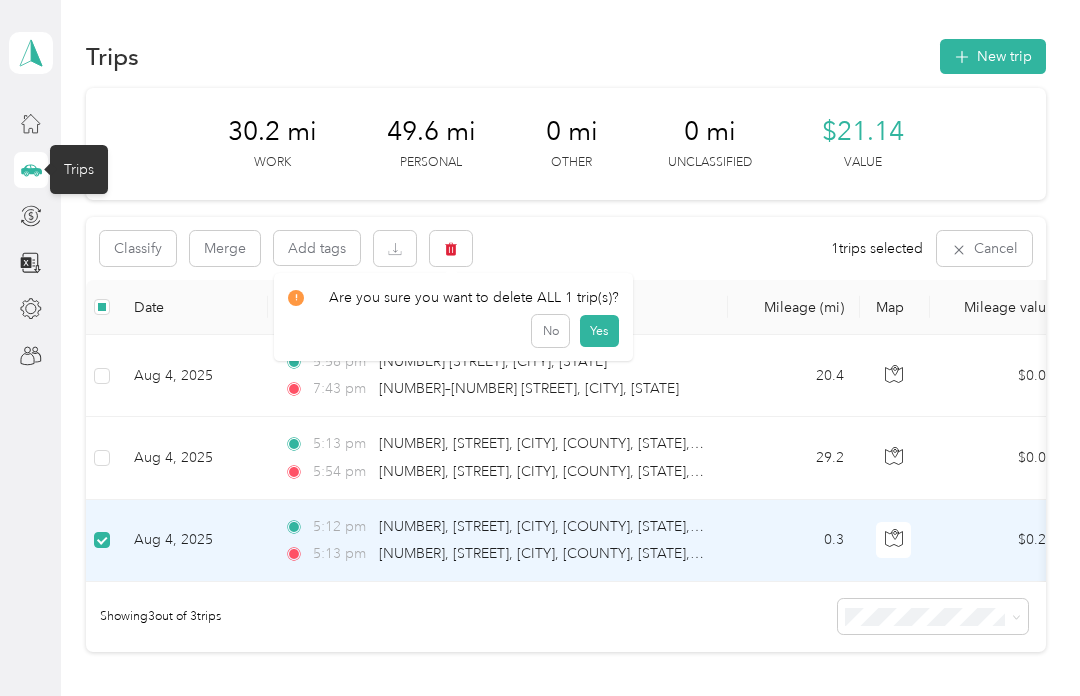 click on "Yes" at bounding box center (599, 331) 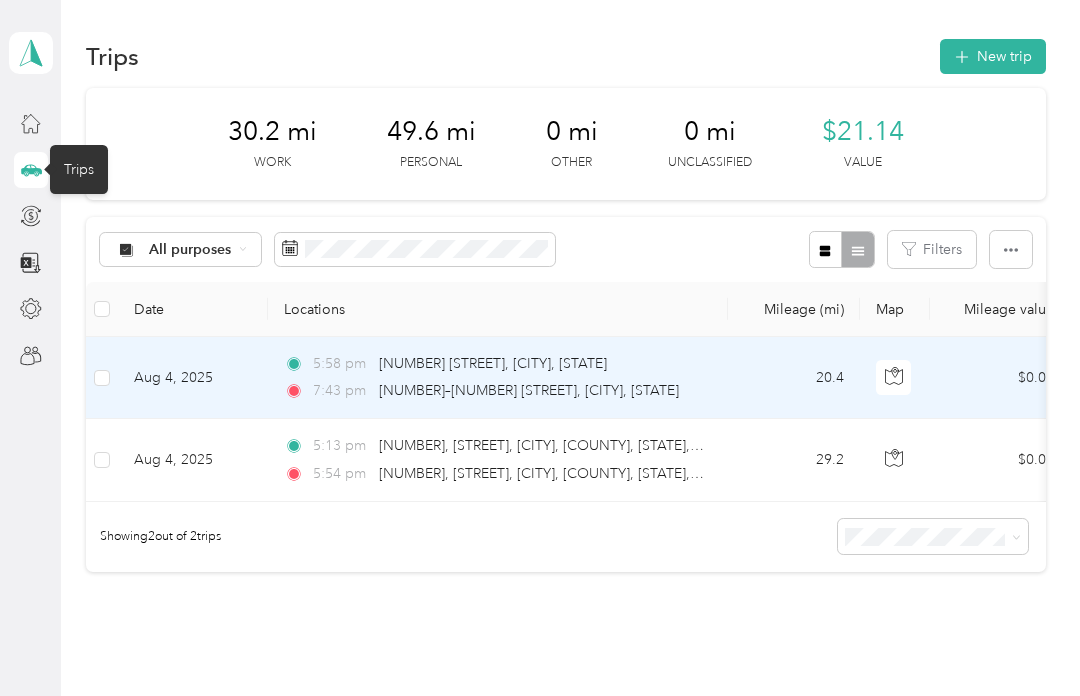 click on "Mileage (mi)" at bounding box center [794, 309] 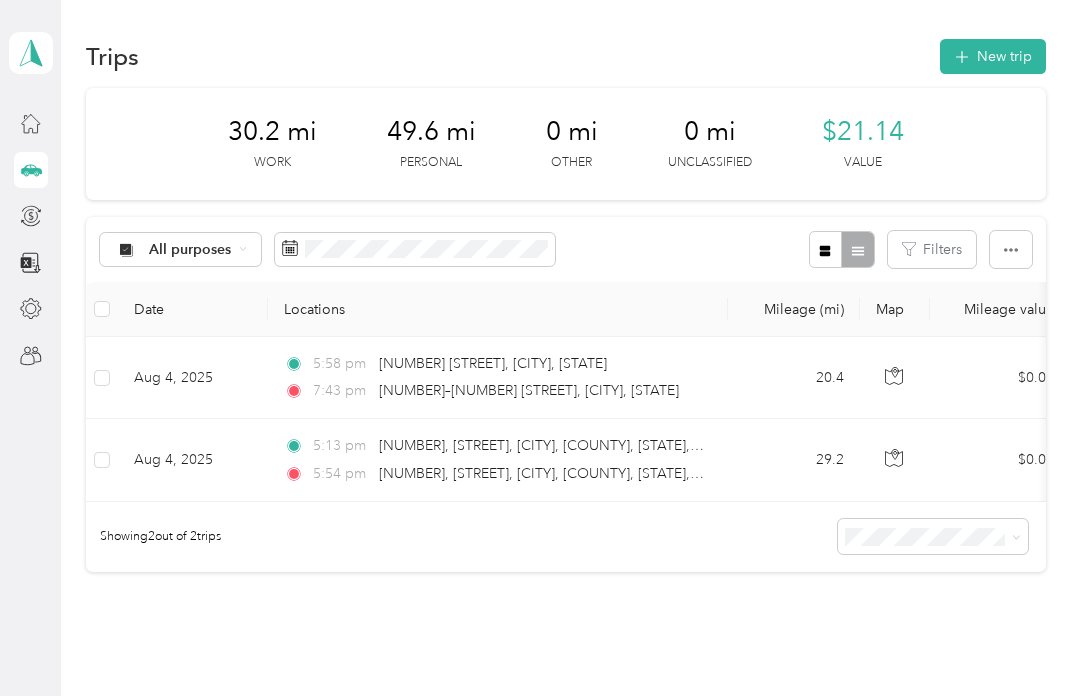 click 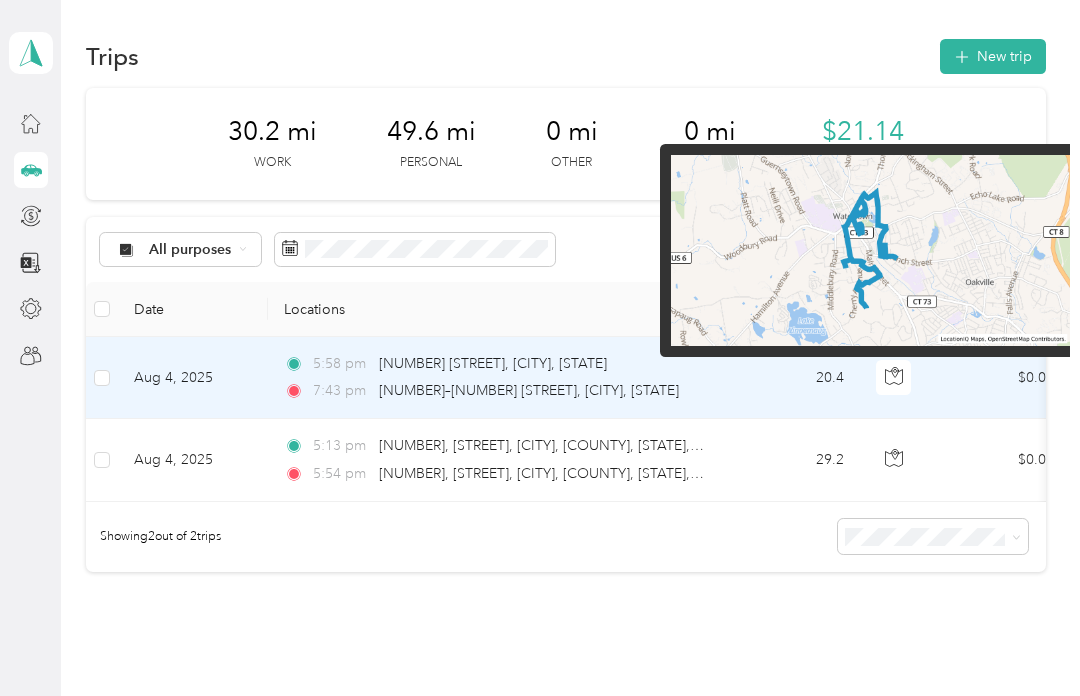 click at bounding box center (870, 251) 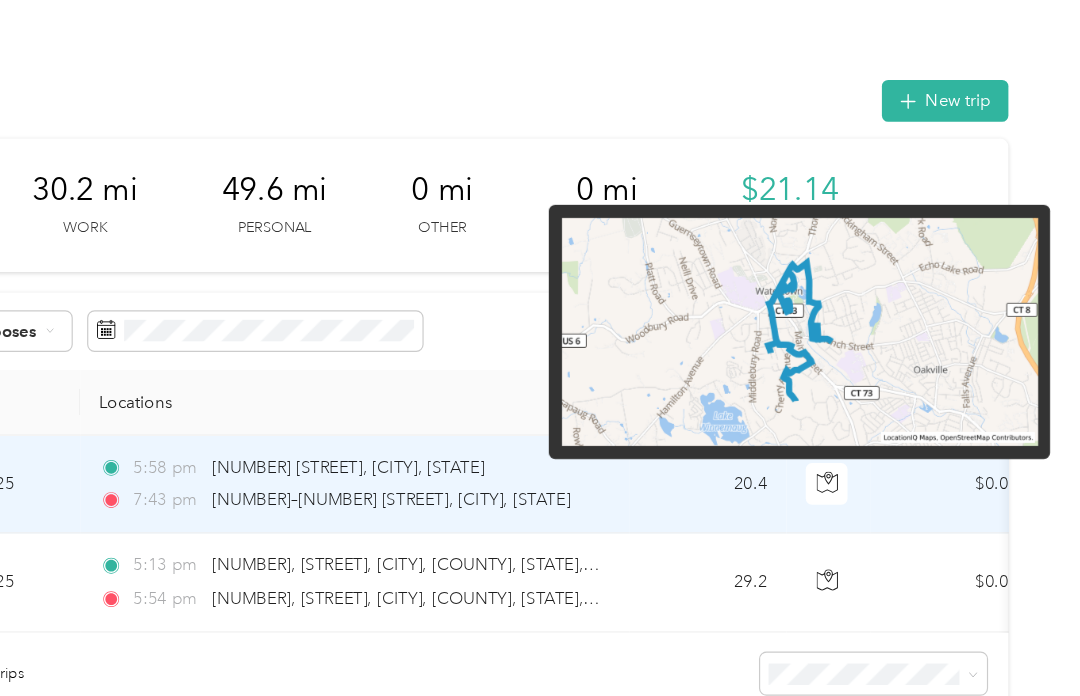 scroll, scrollTop: 0, scrollLeft: 25, axis: horizontal 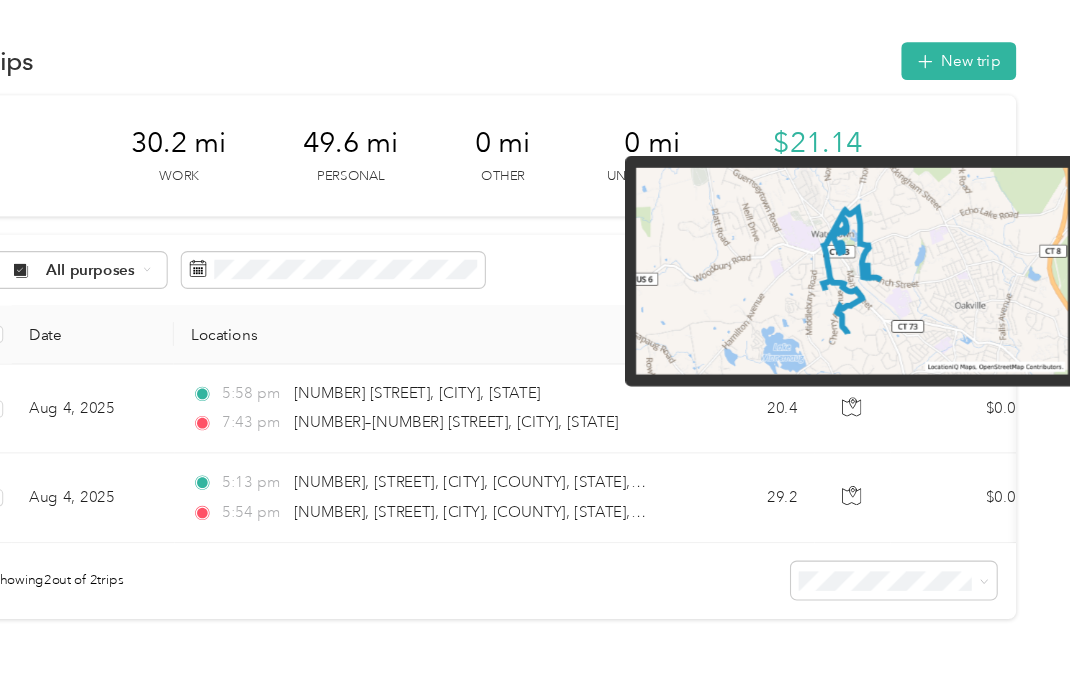 click on "[NUMBER] mi Work [NUMBER] mi Personal [NUMBER] mi Other [NUMBER] mi Unclassified $[NUMBER] Value All purposes Filters Date Locations Mileage (mi) Map Mileage value Purpose Track Method Report                     [DATE] [TIME] [NUMBER], [STREET], [CITY], [STATE] [TIME] [NUMBER]–[NUMBER], [STREET], [CITY], [STATE] [NUMBER] $[NUMBER] Personal GPS -- [DATE] [TIME] [NUMBER], [STREET], [CITY], [COUNTY], [STATE], [POSTAL_CODE], [COUNTRY] [TIME] [NUMBER], [STREET], [CITY], [COUNTY], [STATE], [POSTAL_CODE], [COUNTRY] [NUMBER] $[NUMBER] Personal GPS -- Showing [NUMBER] out of [NUMBER] trips" at bounding box center [541, 365] 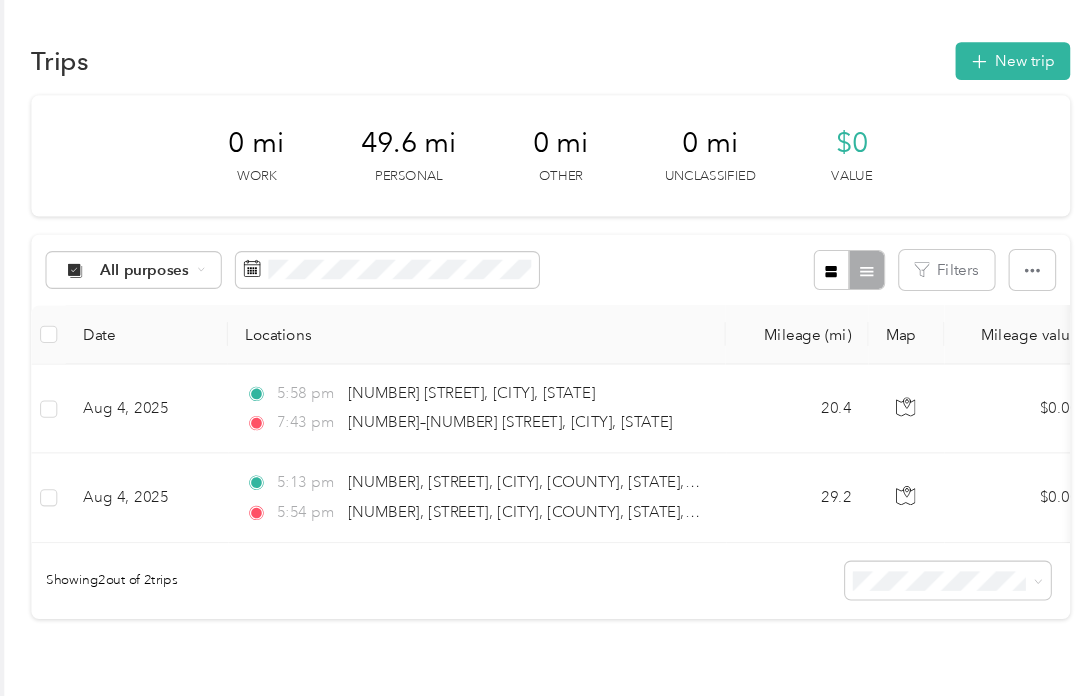 click 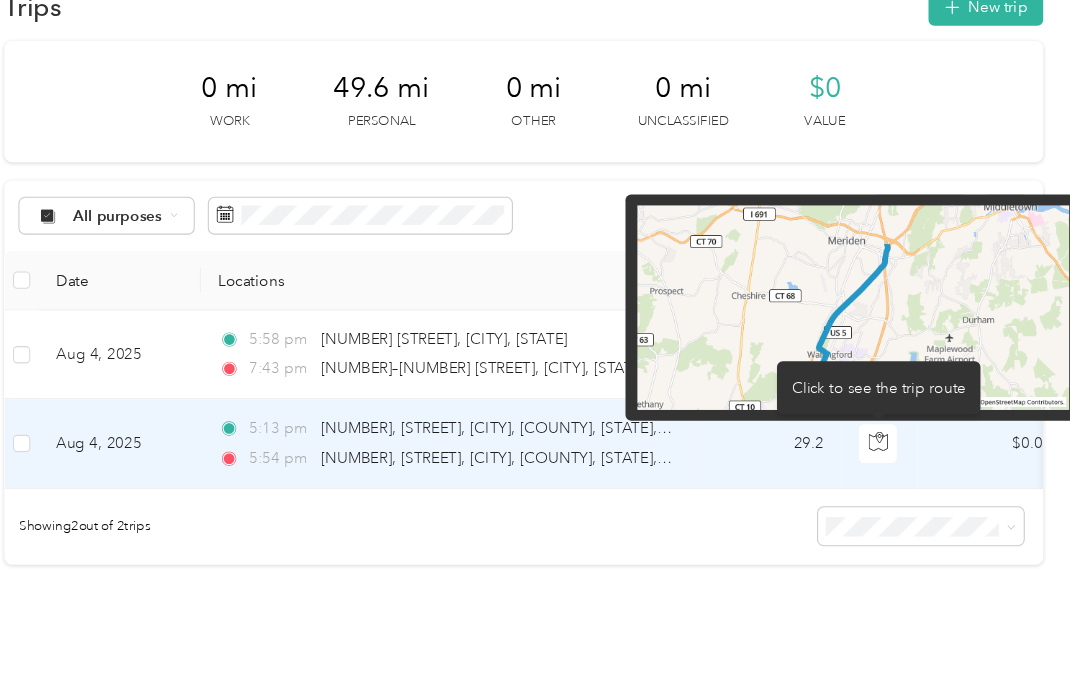 scroll, scrollTop: 6, scrollLeft: 0, axis: vertical 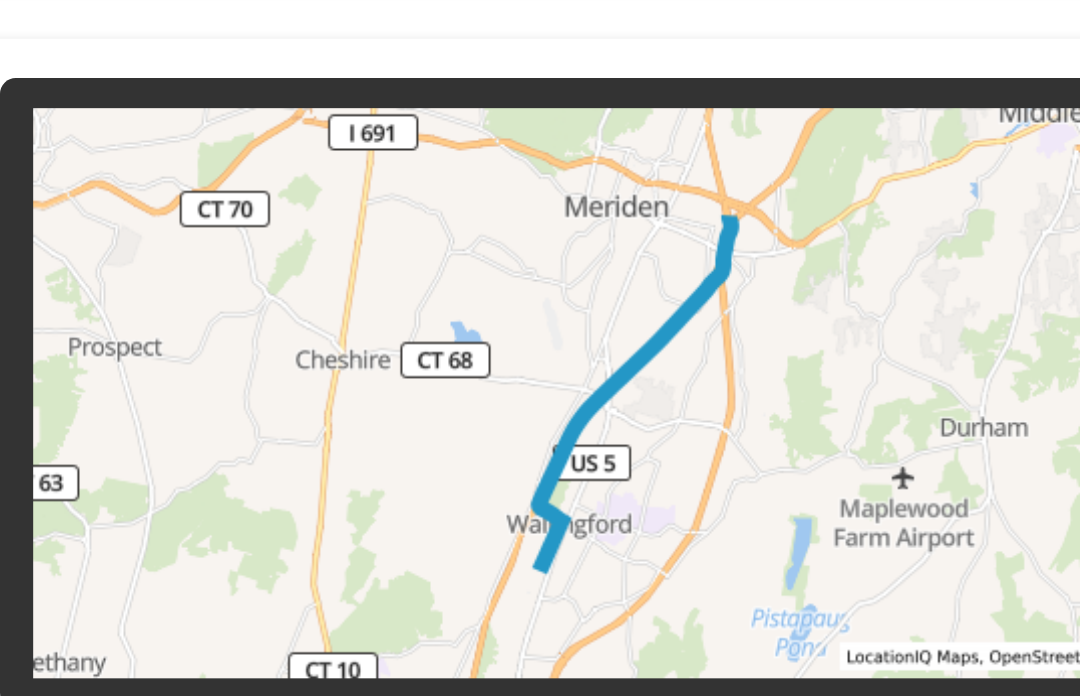 click on "Click to see the trip route" at bounding box center (894, 408) 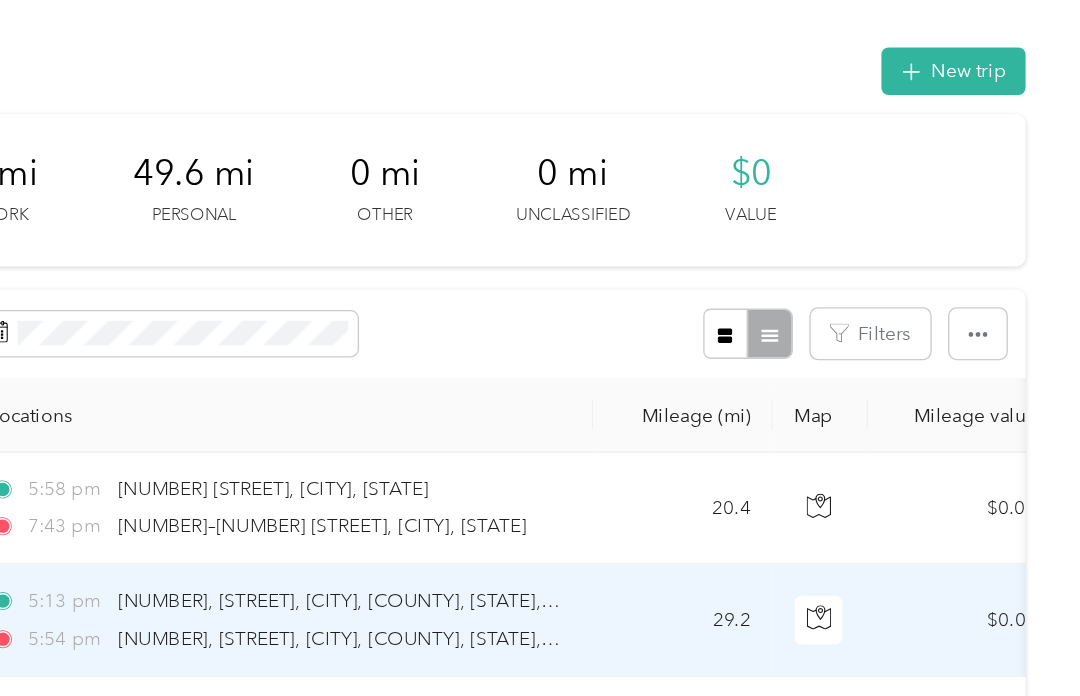scroll, scrollTop: 0, scrollLeft: 0, axis: both 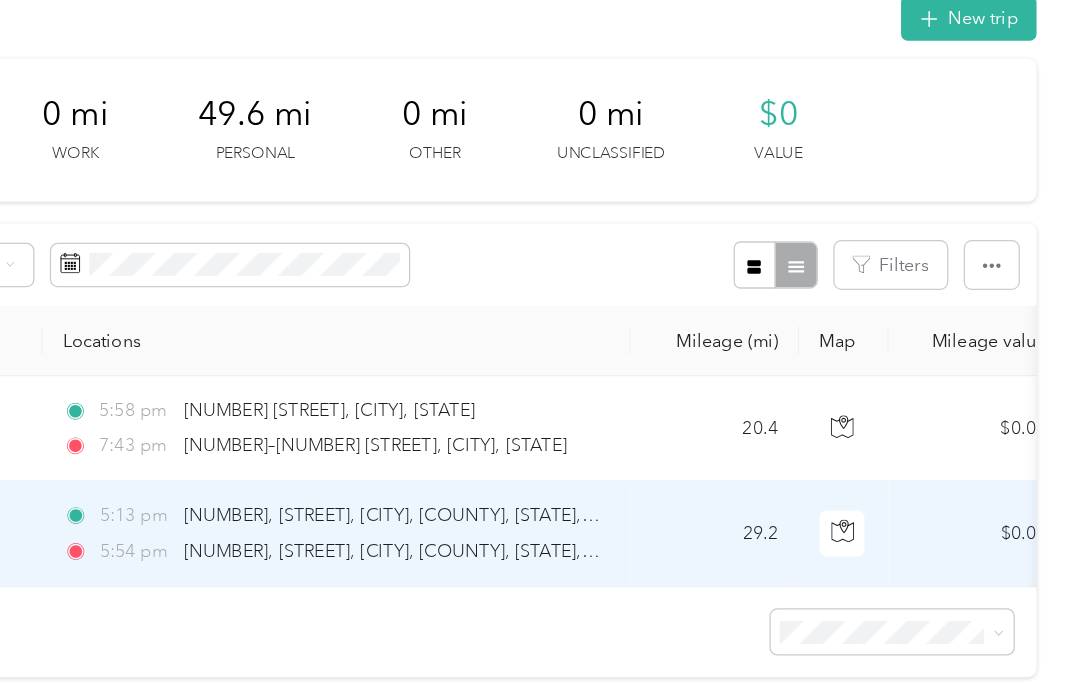 click 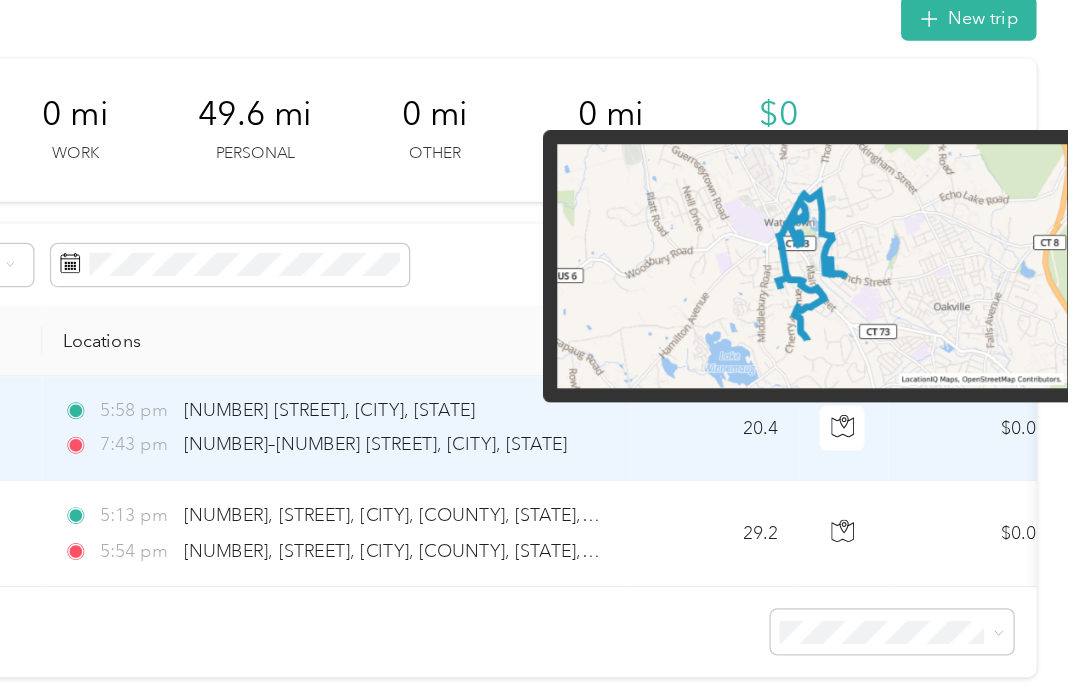 click on "Click to see the trip route" at bounding box center [894, 317] 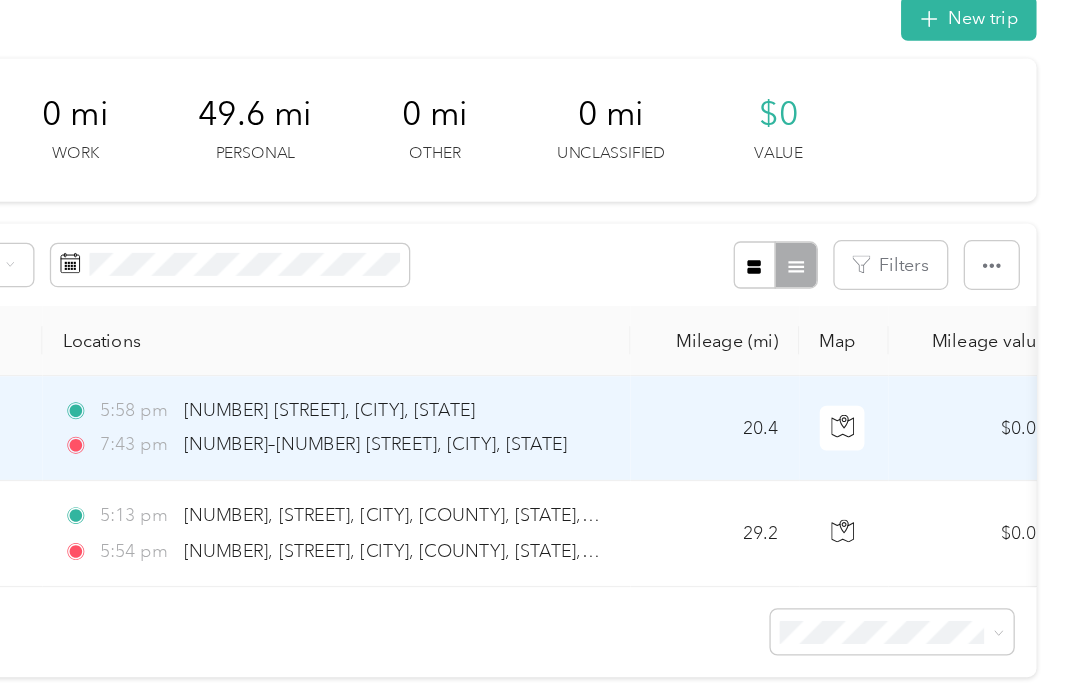 click 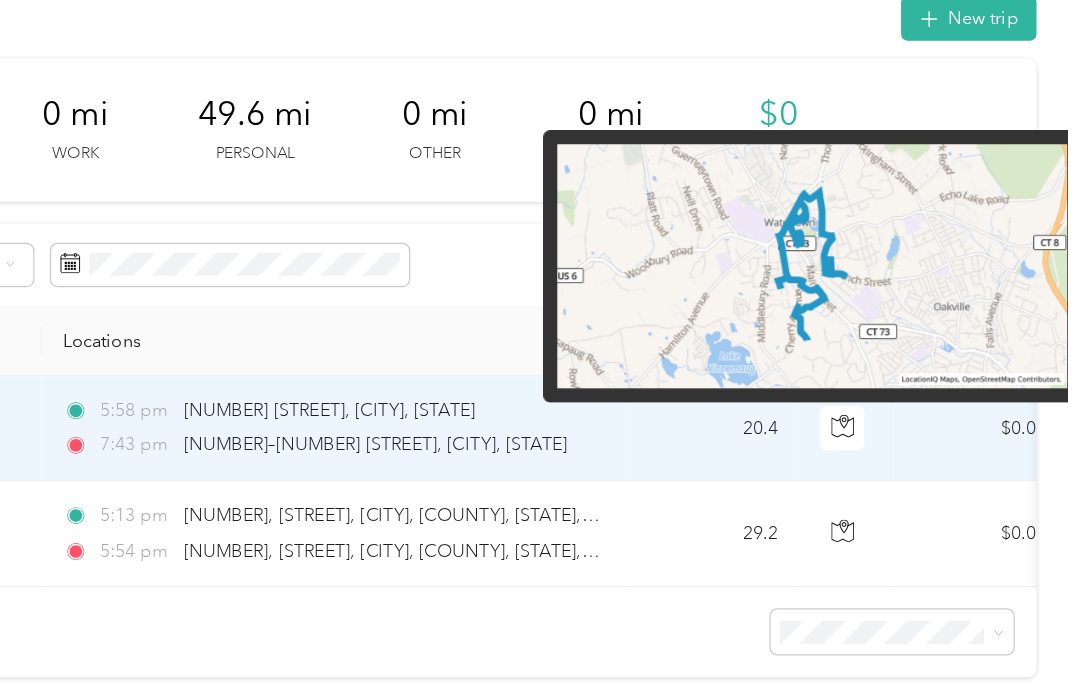 click at bounding box center [870, 251] 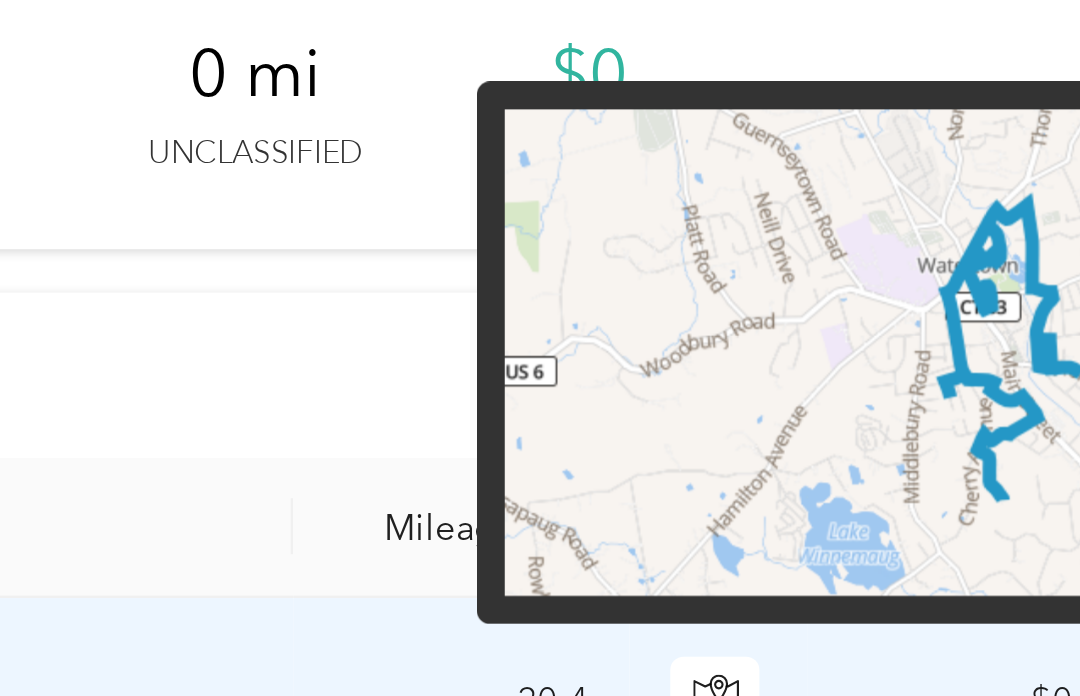 scroll, scrollTop: 0, scrollLeft: 0, axis: both 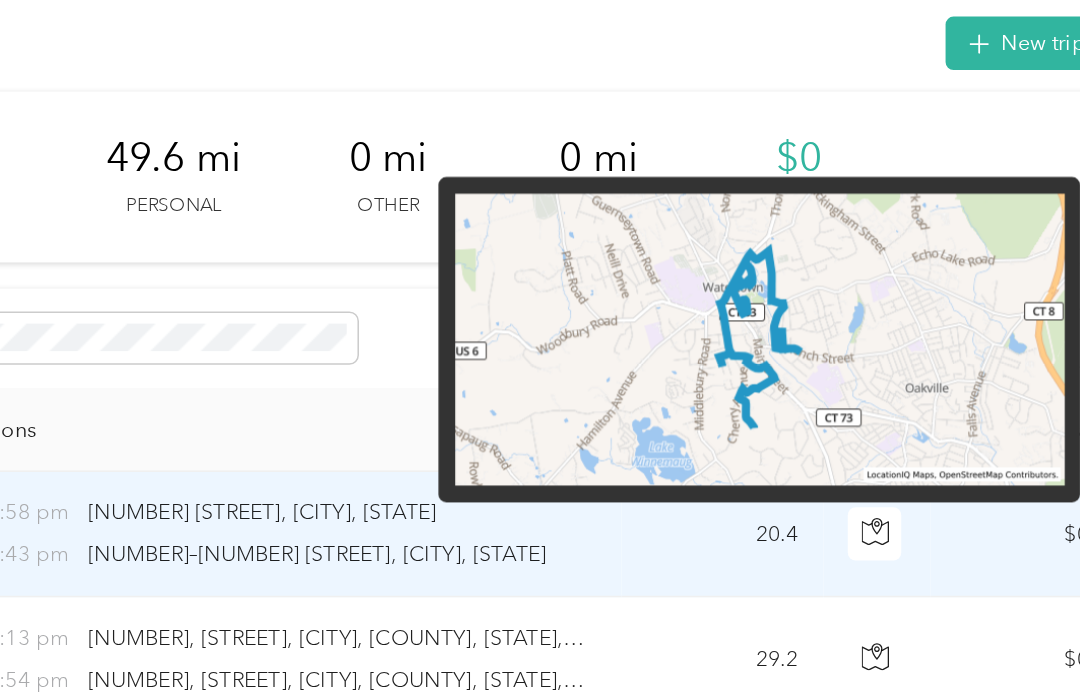 click at bounding box center [818, 251] 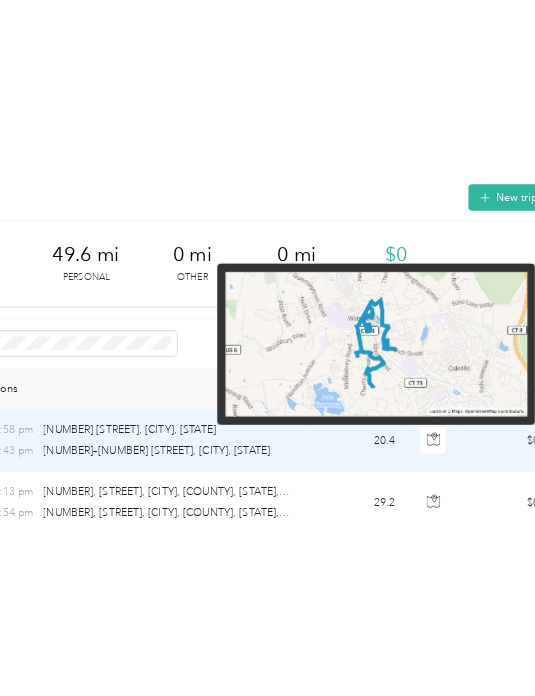 scroll, scrollTop: 0, scrollLeft: 0, axis: both 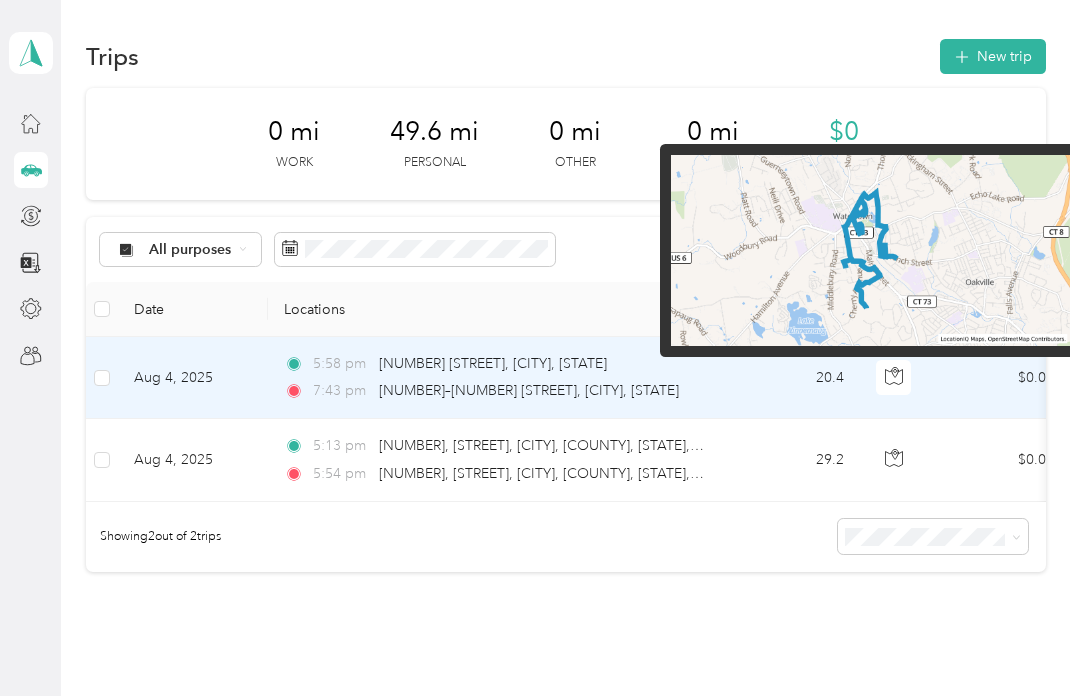 click at bounding box center [894, 460] 